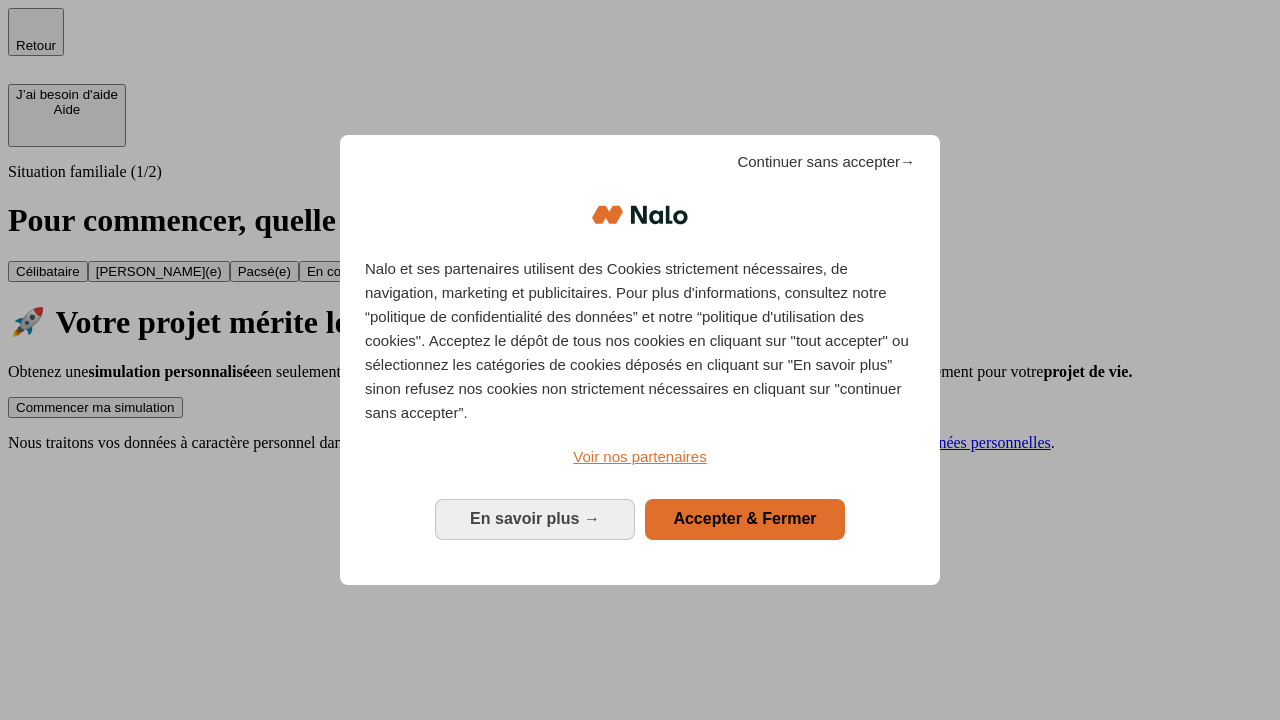 scroll, scrollTop: 0, scrollLeft: 0, axis: both 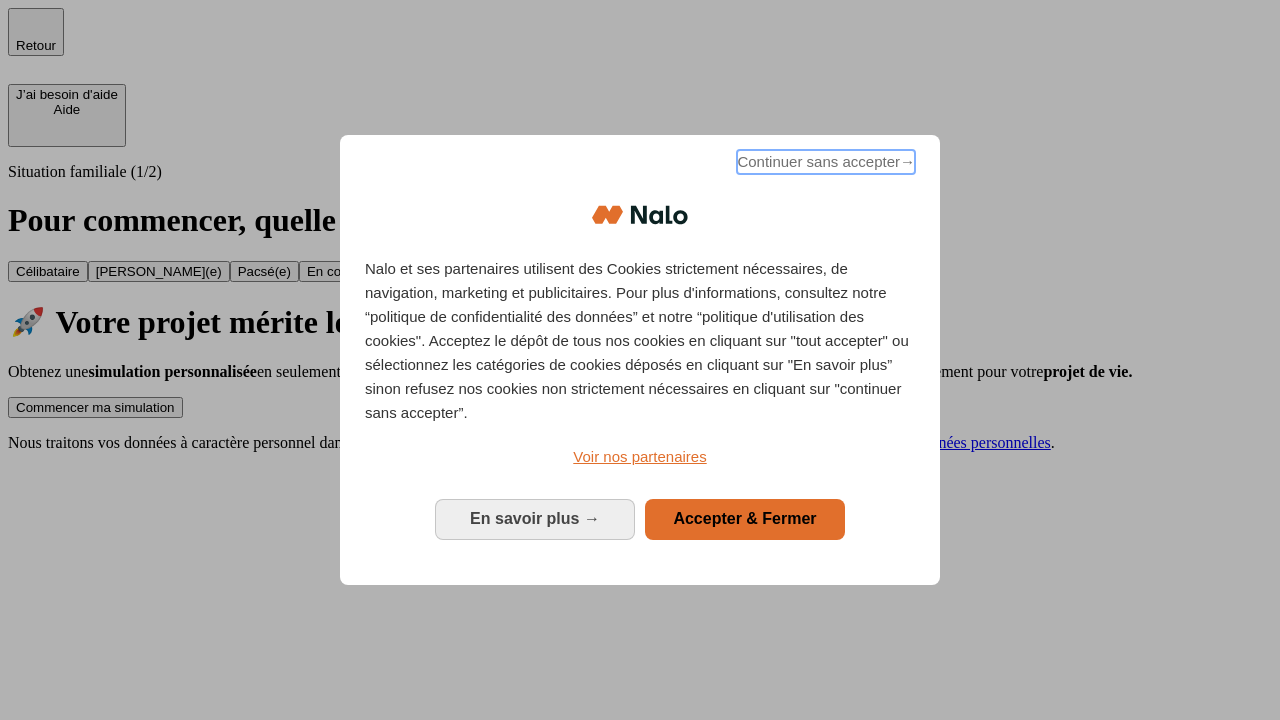 click on "Continuer sans accepter  →" at bounding box center (826, 162) 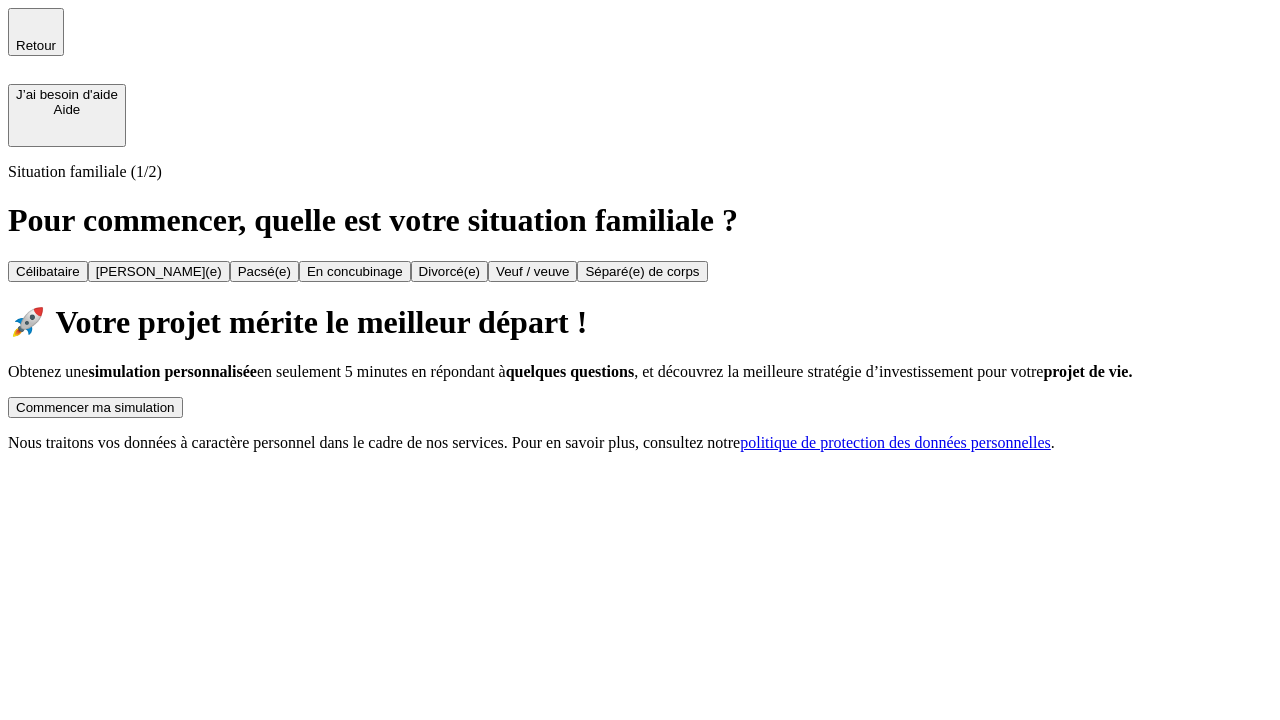 click on "Commencer ma simulation" at bounding box center (95, 407) 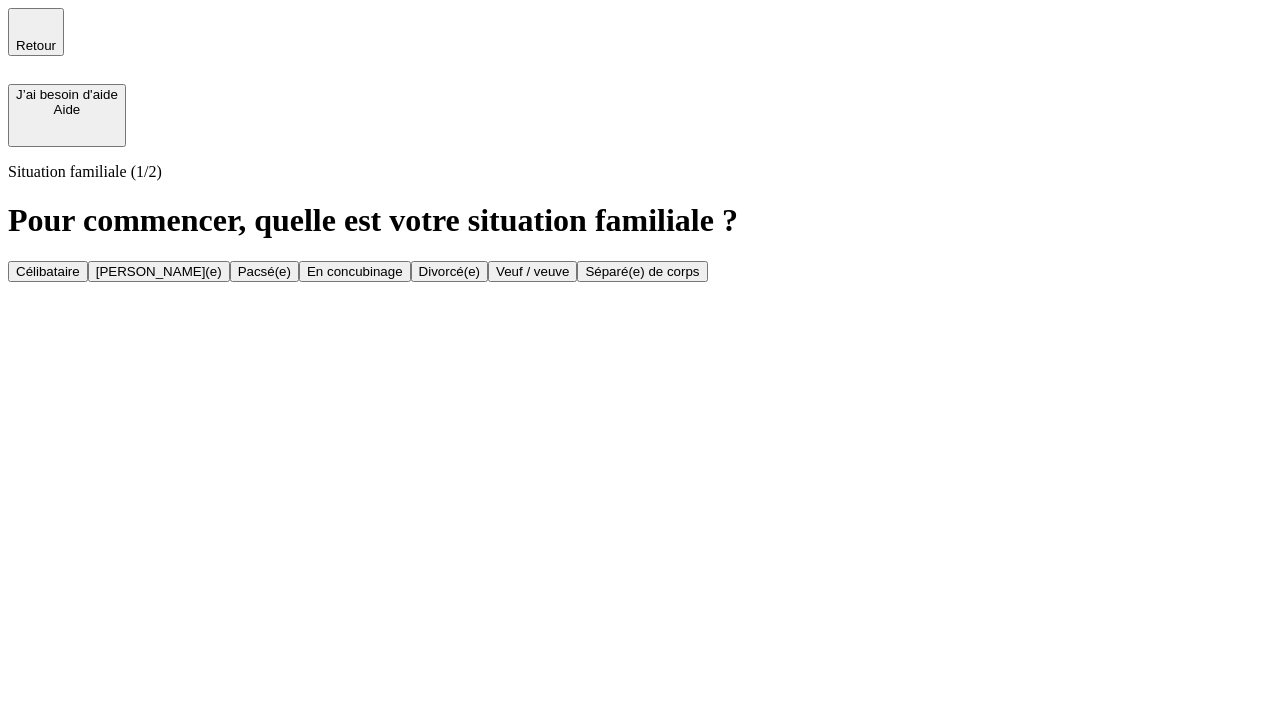 click on "[PERSON_NAME](e)" at bounding box center (159, 271) 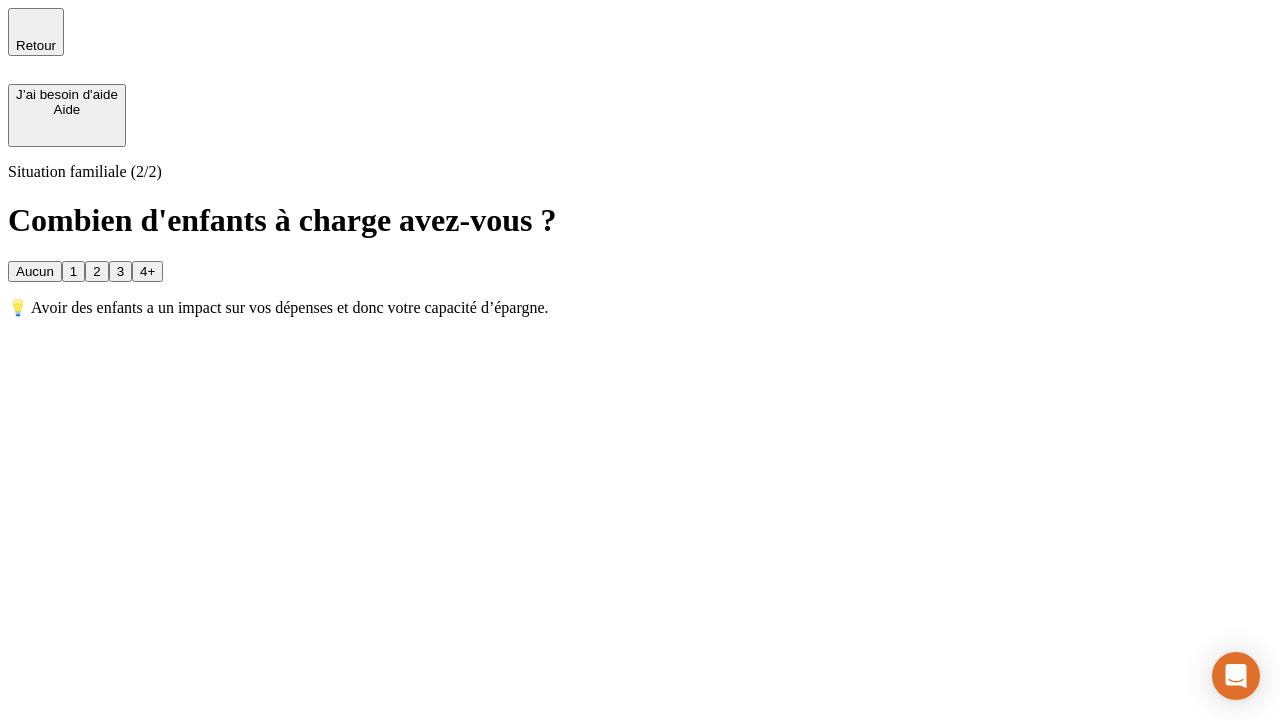 click on "1" at bounding box center [73, 271] 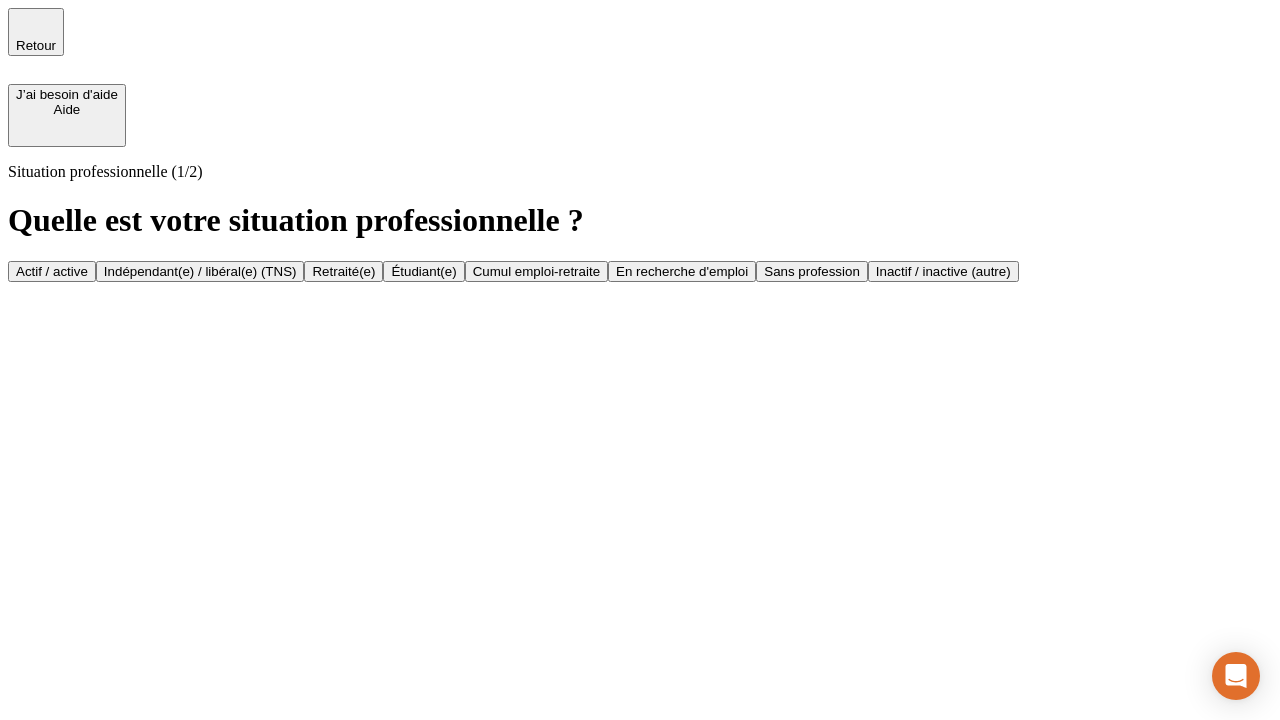click on "Actif / active" at bounding box center (52, 271) 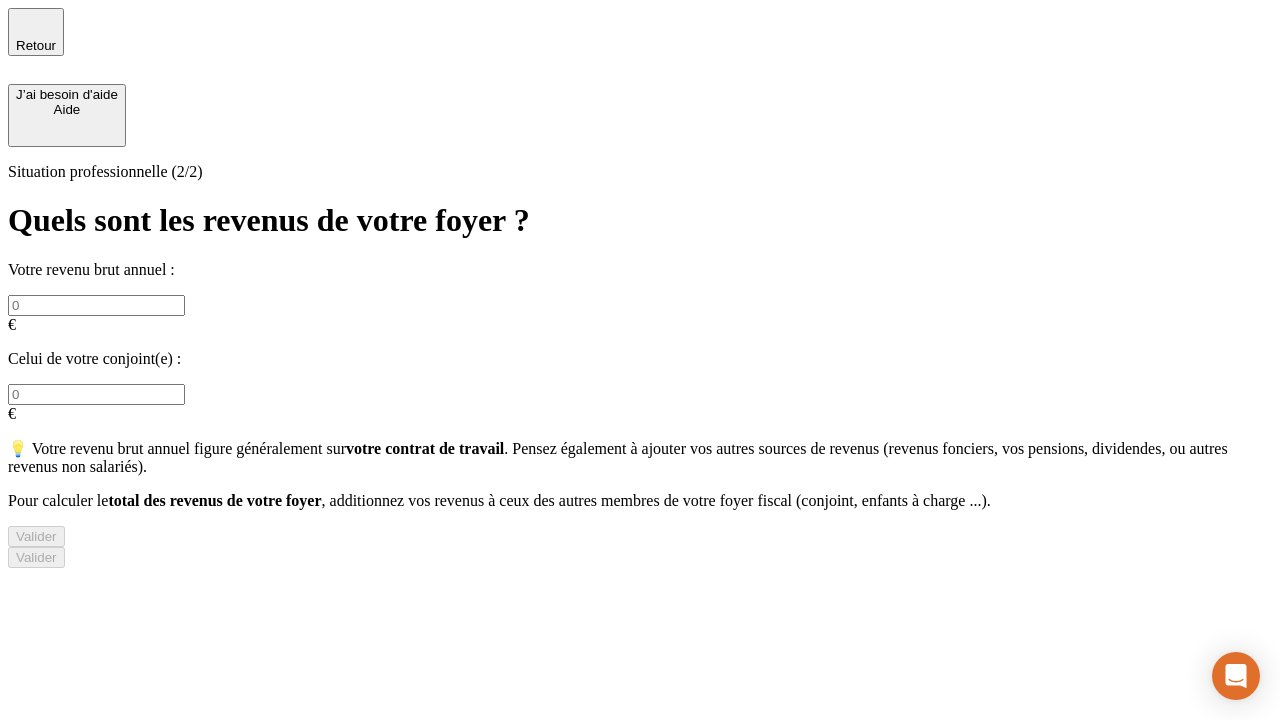 click at bounding box center [96, 305] 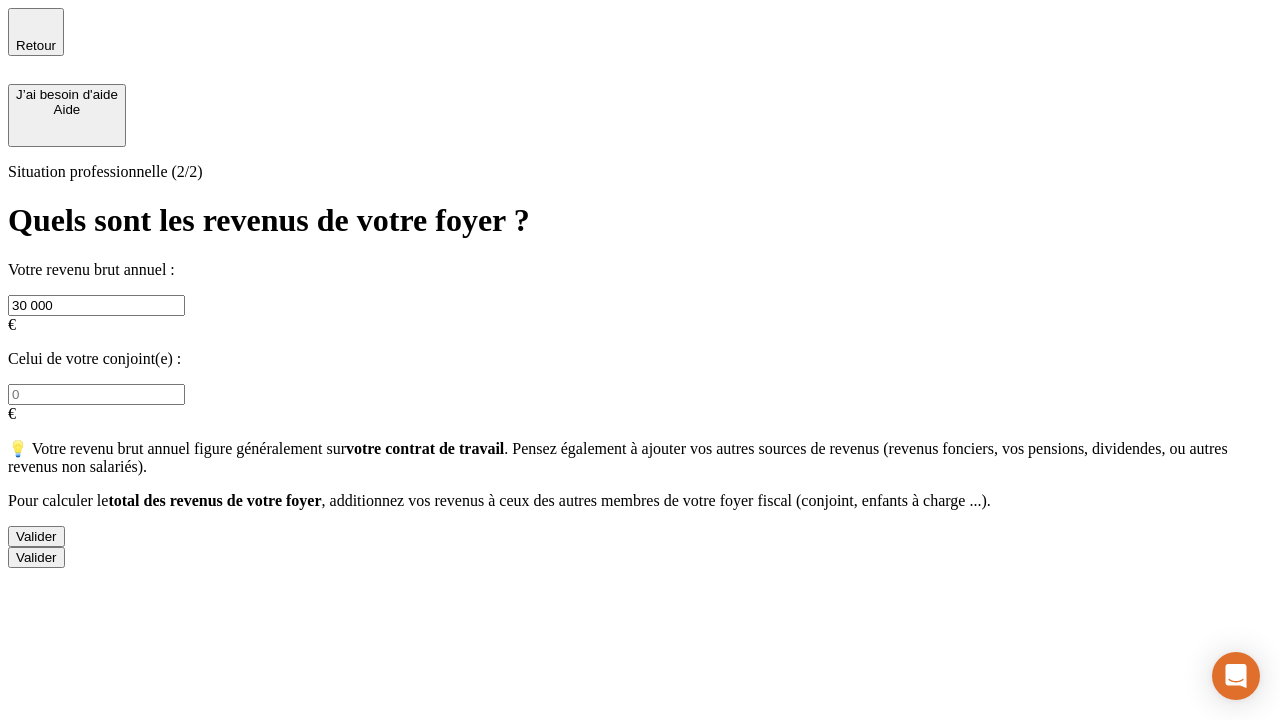 type on "30 000" 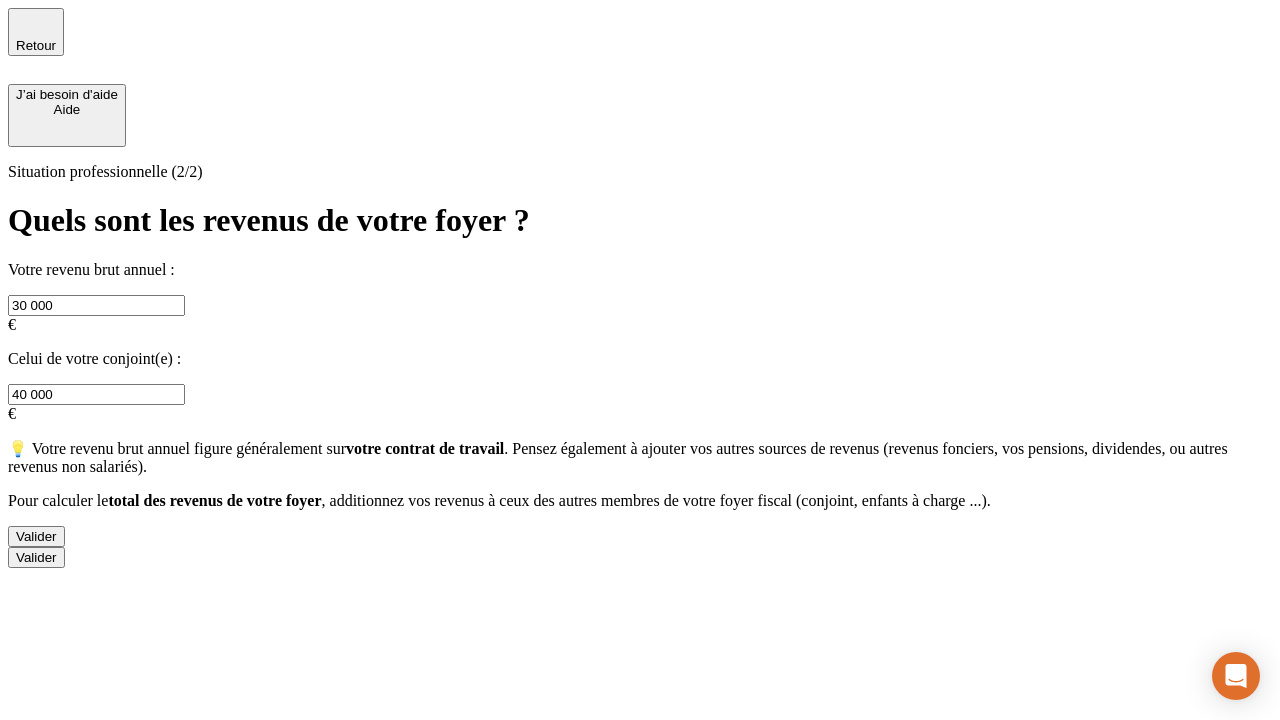 type on "40 000" 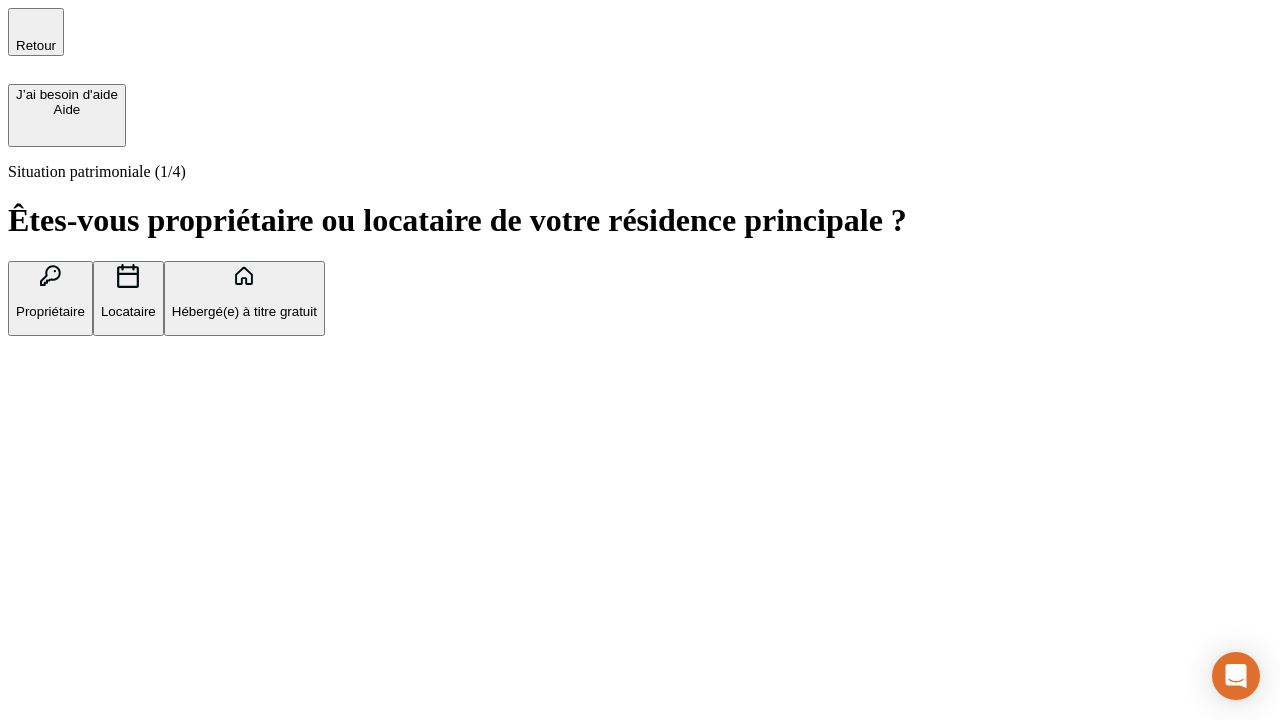 click on "Propriétaire" at bounding box center [50, 311] 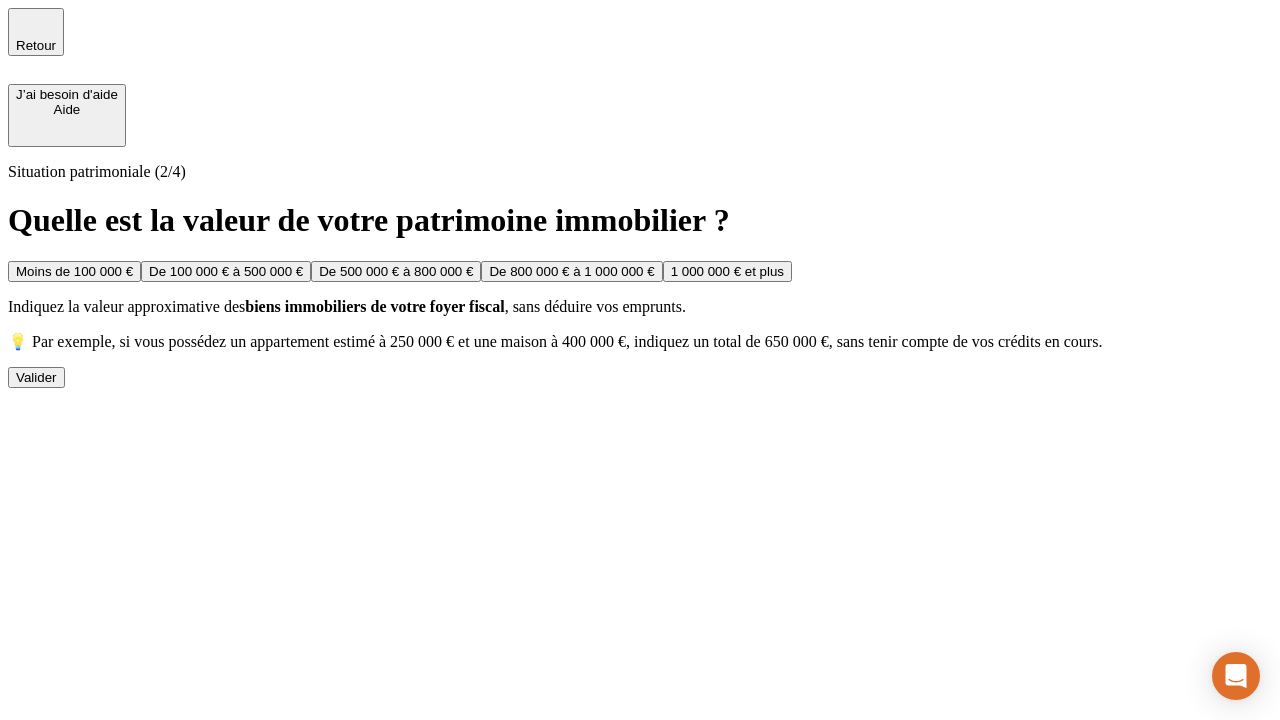 click on "De 100 000 € à 500 000 €" at bounding box center [226, 271] 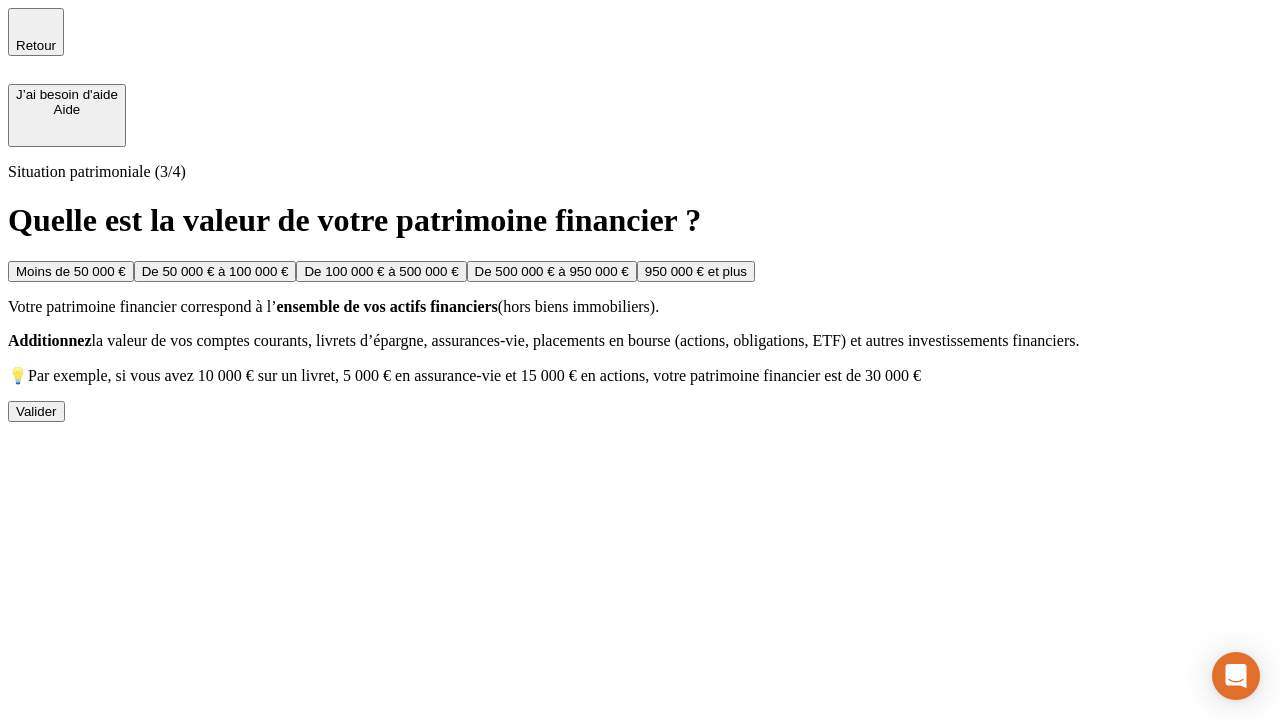 click on "Moins de 50 000 €" at bounding box center [71, 271] 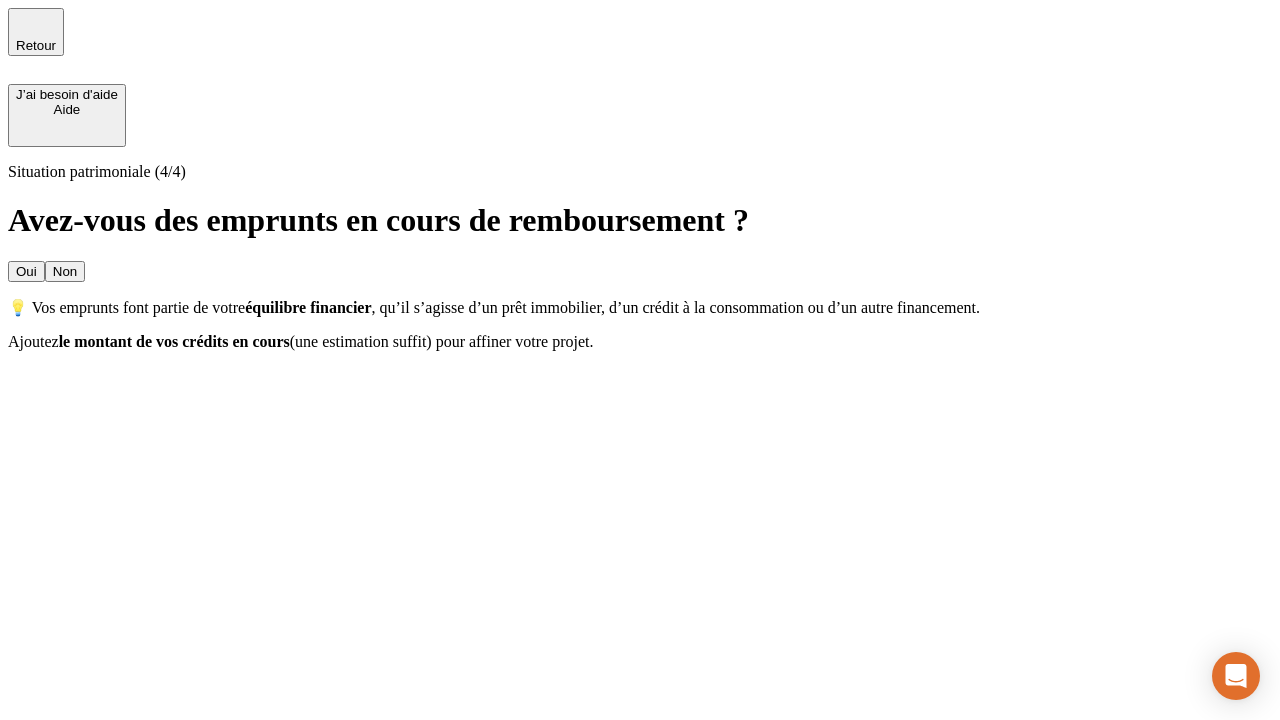 click on "Oui" at bounding box center [26, 271] 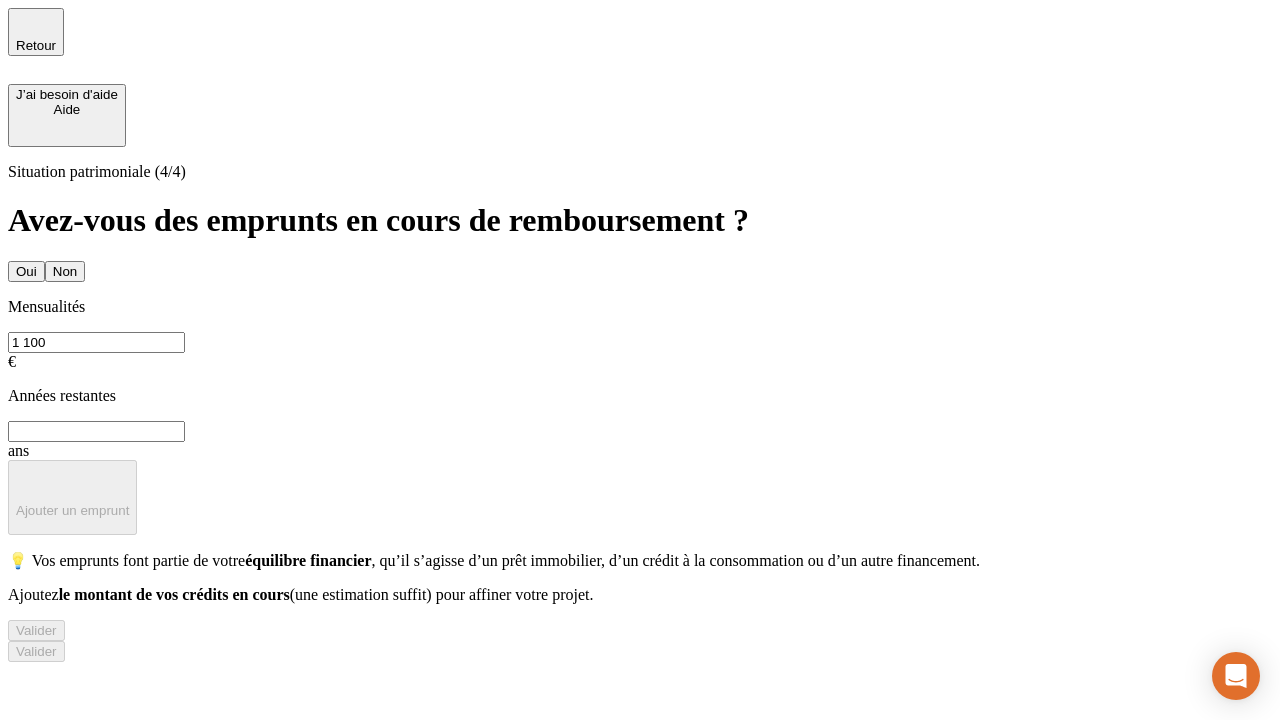 type on "1 100" 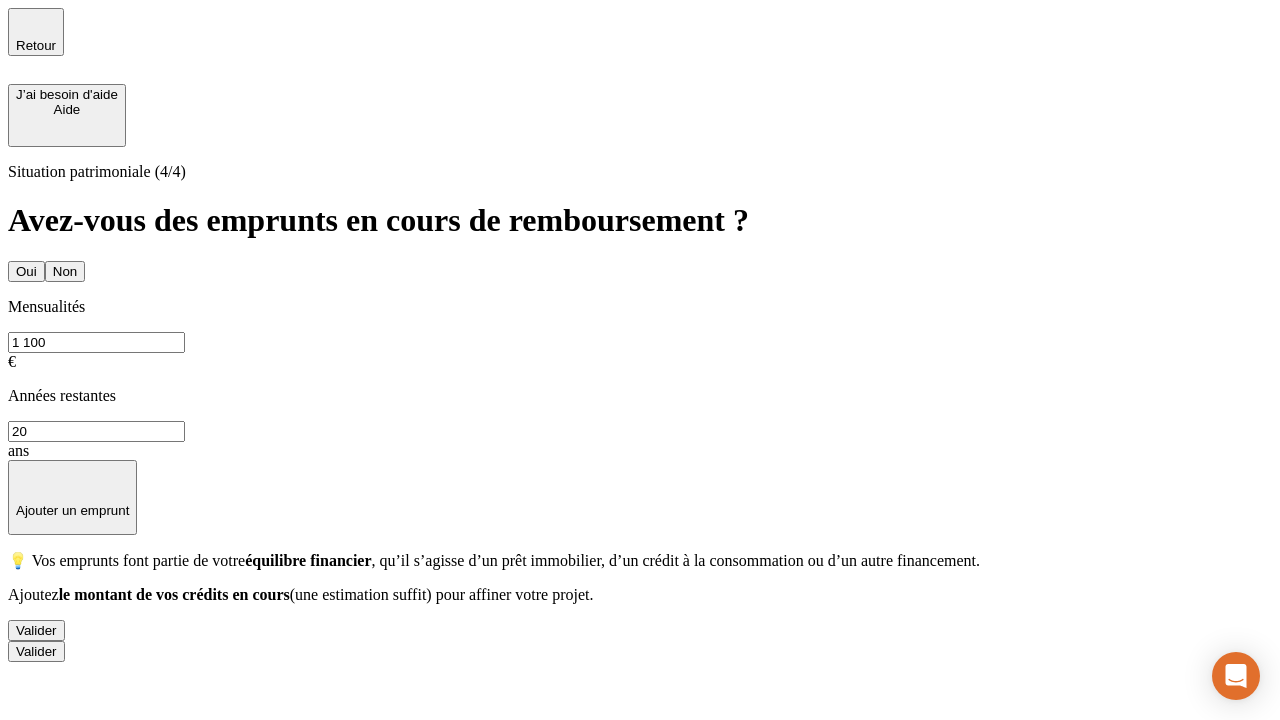 click on "Valider" at bounding box center (36, 630) 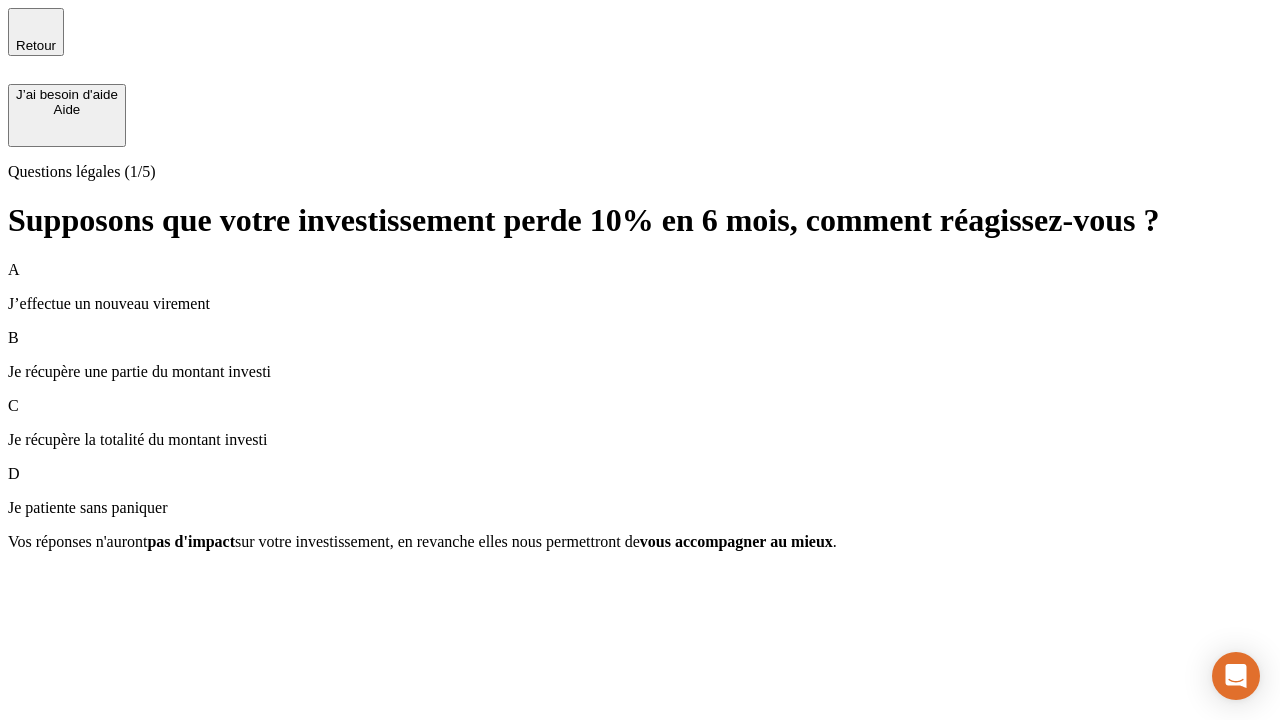 click on "Je récupère une partie du montant investi" at bounding box center (640, 372) 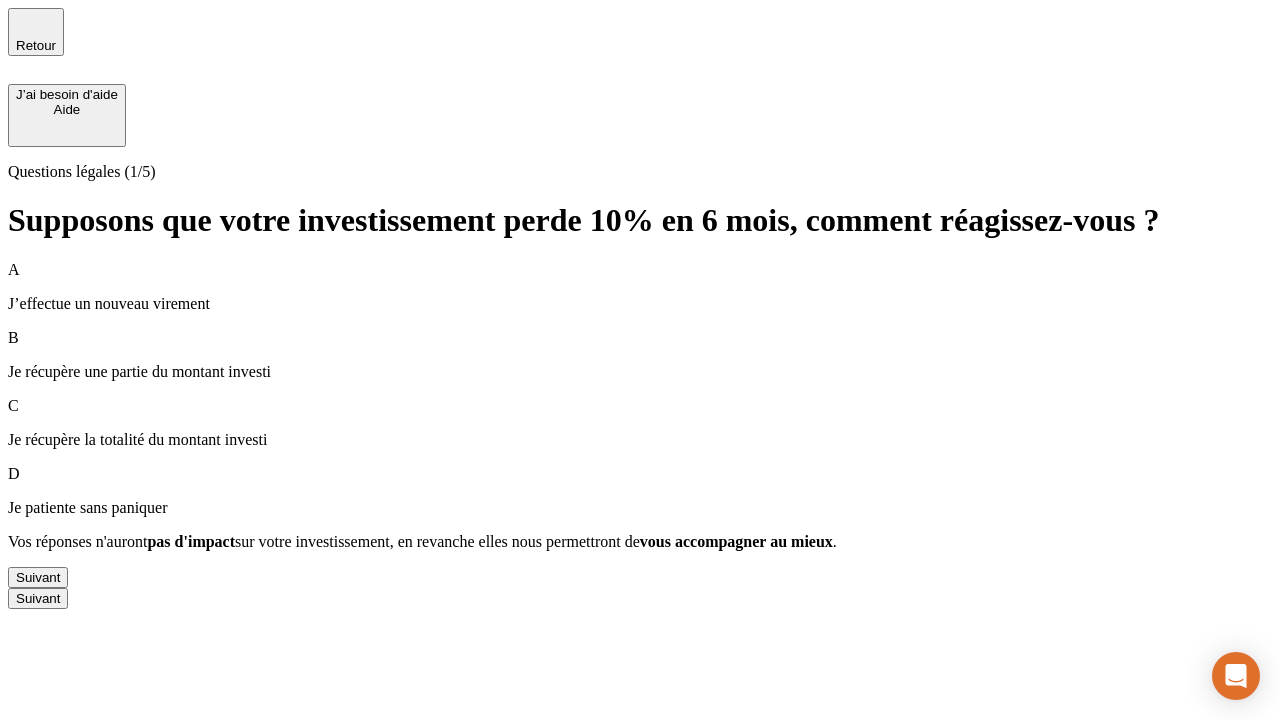 click on "Suivant" at bounding box center [38, 577] 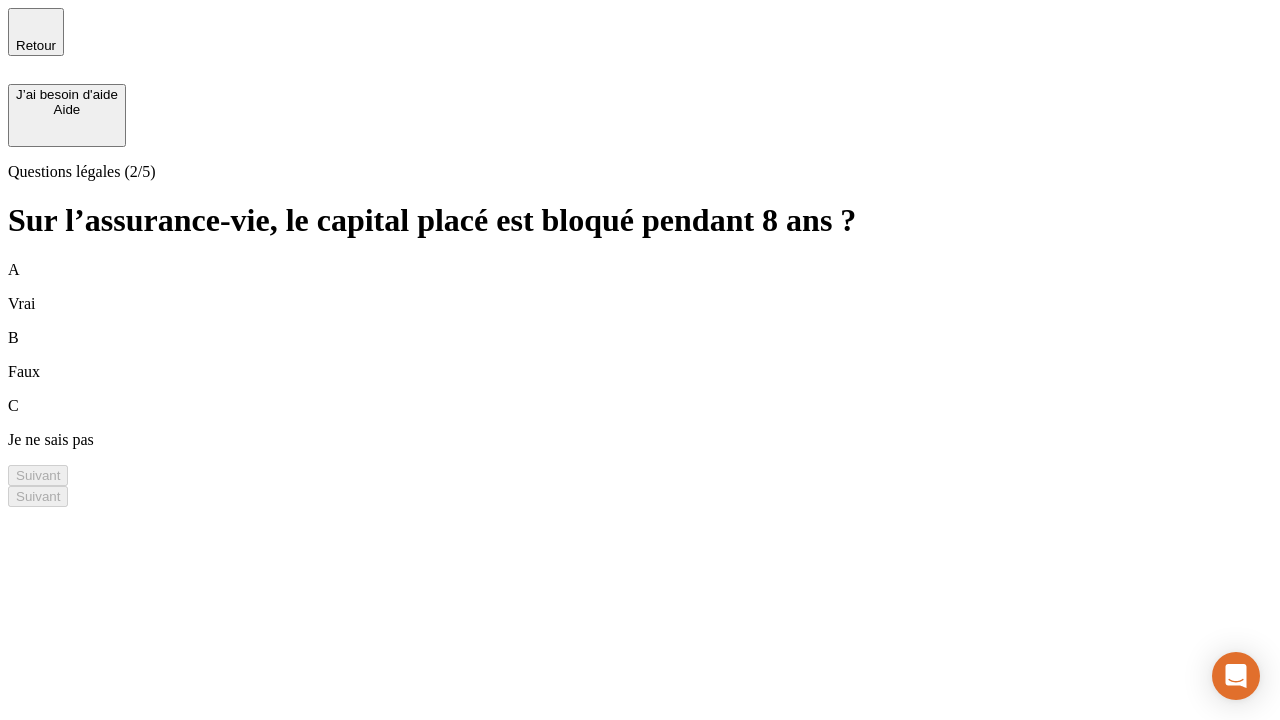 click on "A Vrai" at bounding box center (640, 287) 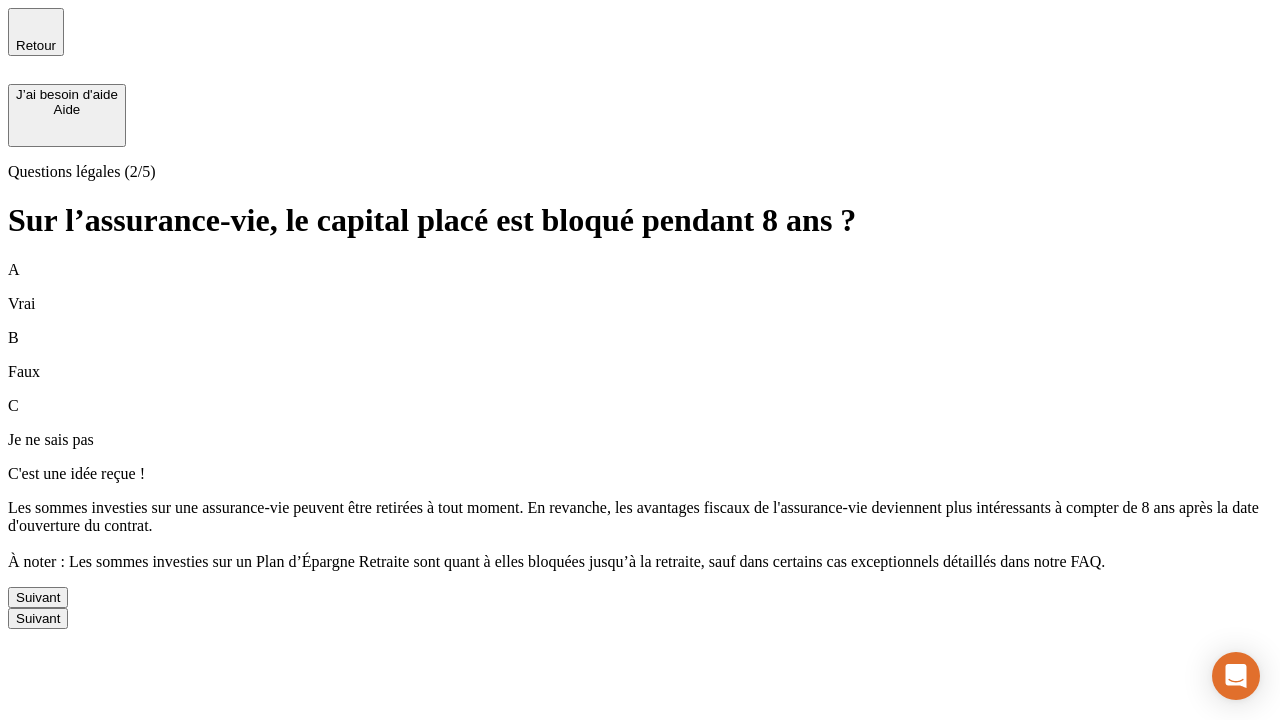 click on "Suivant" at bounding box center (38, 597) 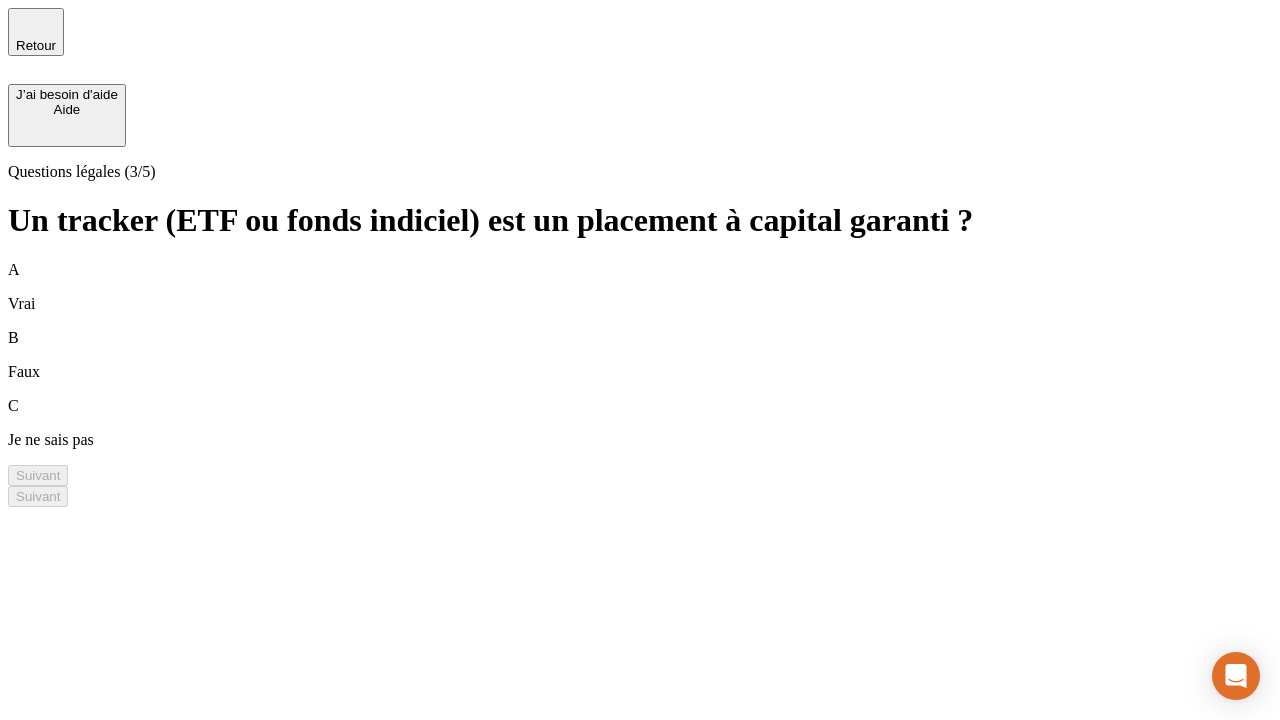 click on "B Faux" at bounding box center (640, 355) 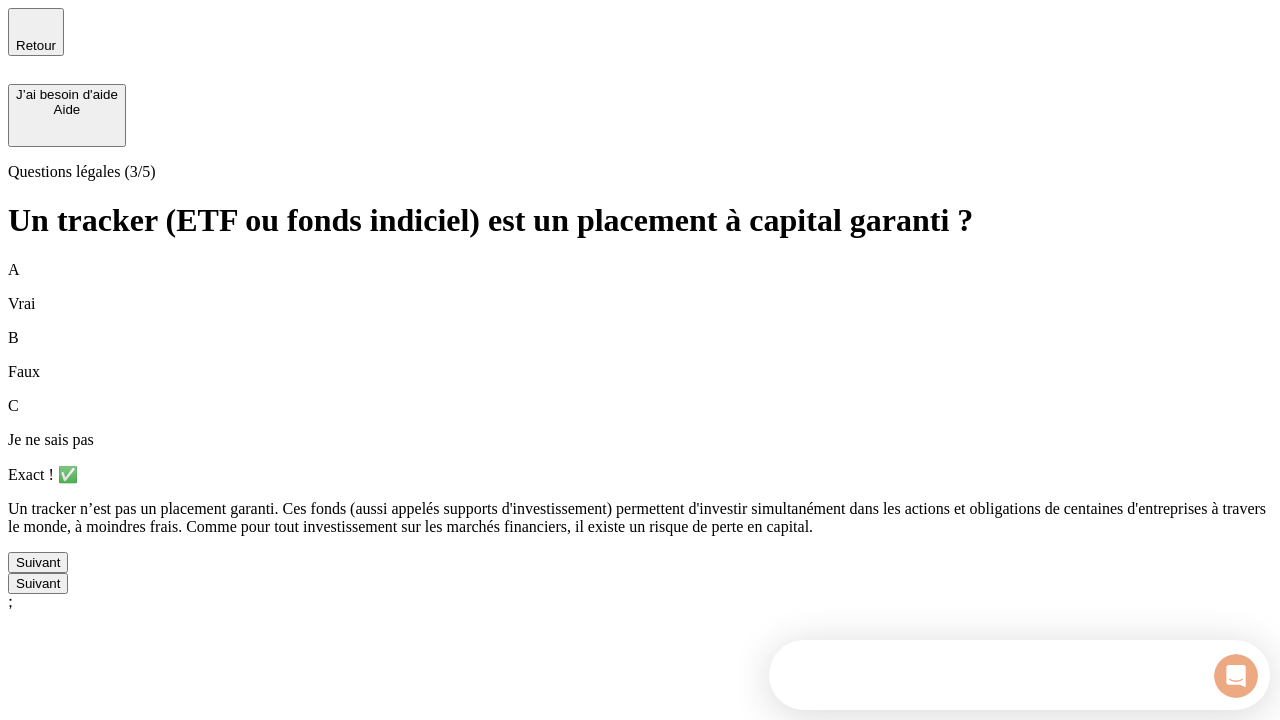 scroll, scrollTop: 0, scrollLeft: 0, axis: both 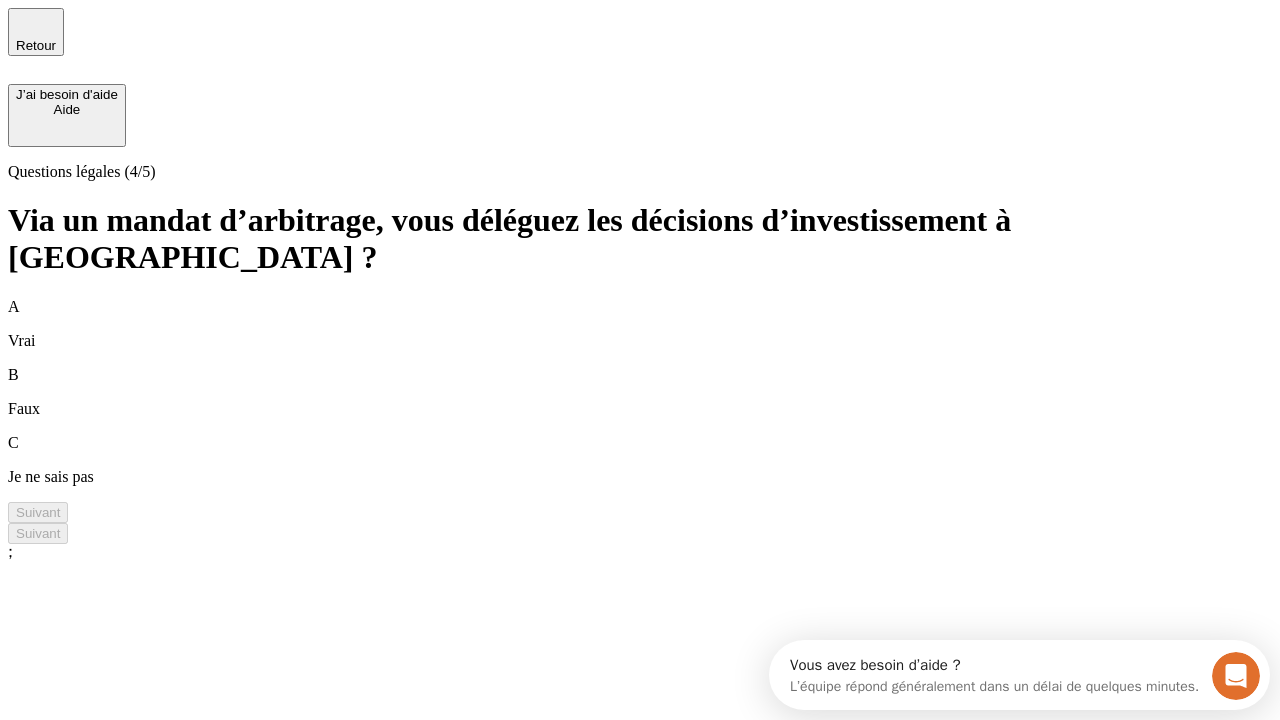 click on "A Vrai" at bounding box center (640, 324) 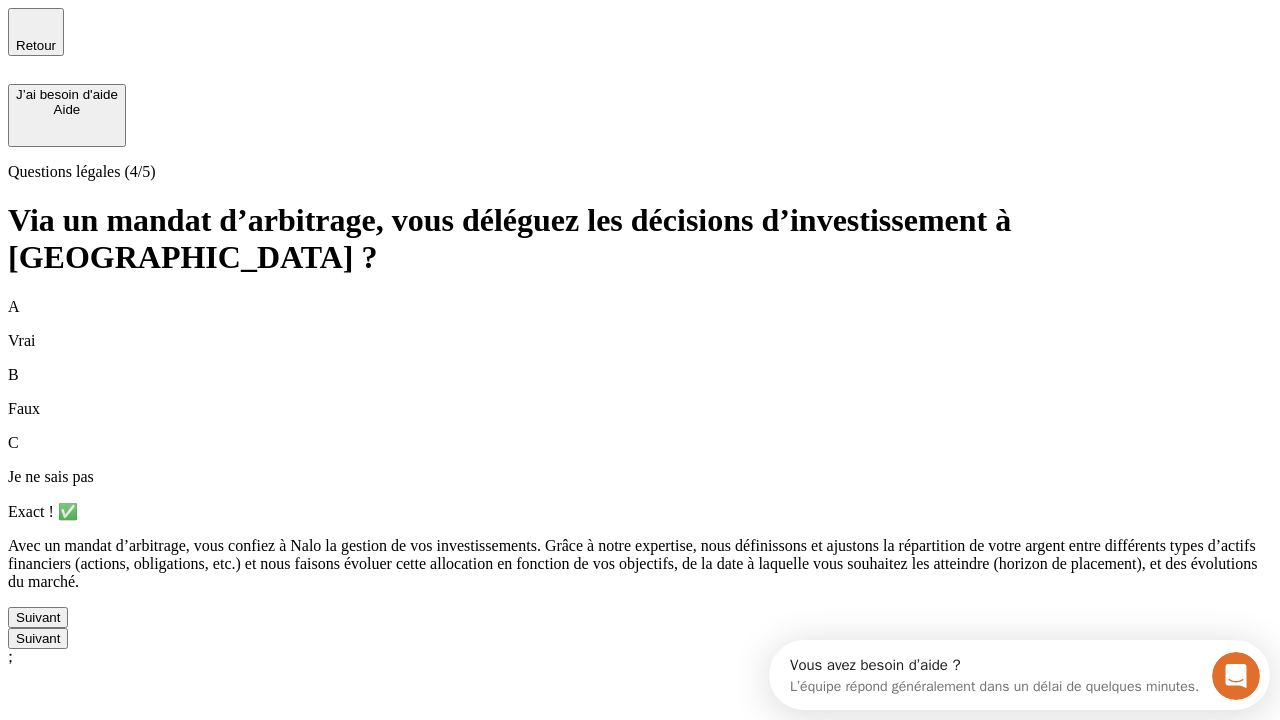 click on "Suivant" at bounding box center [38, 617] 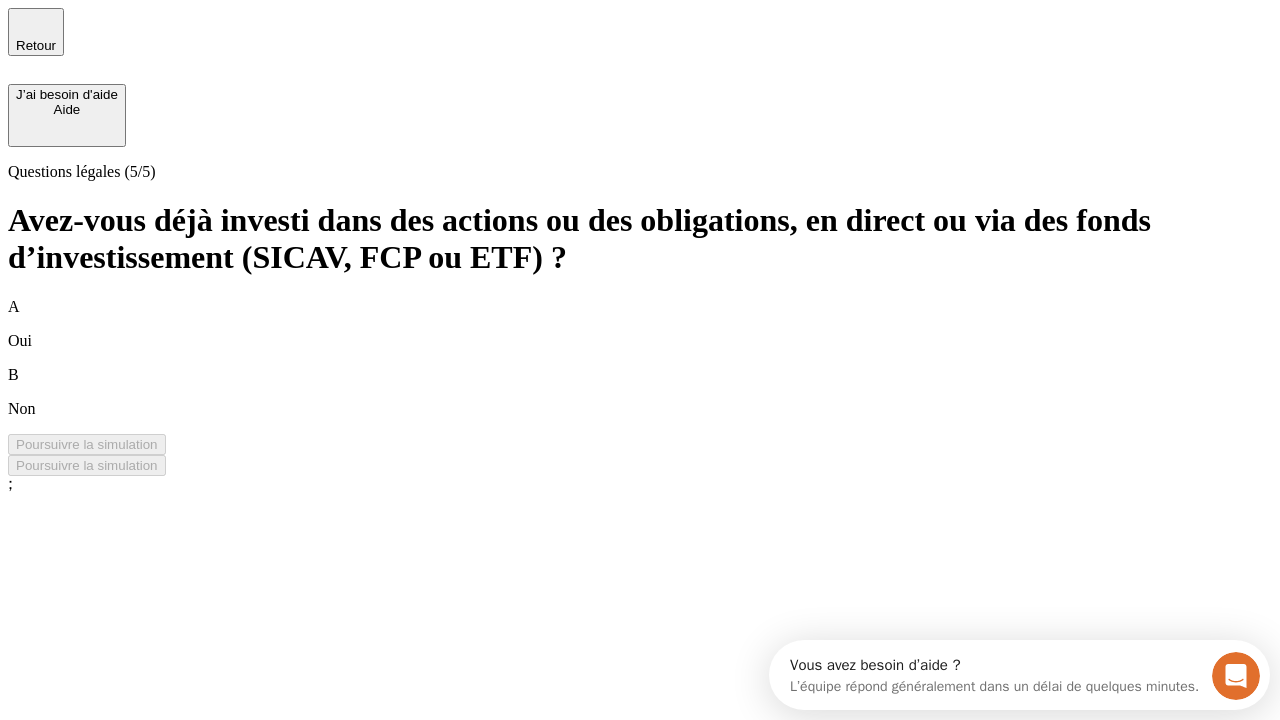 click on "B Non" at bounding box center (640, 392) 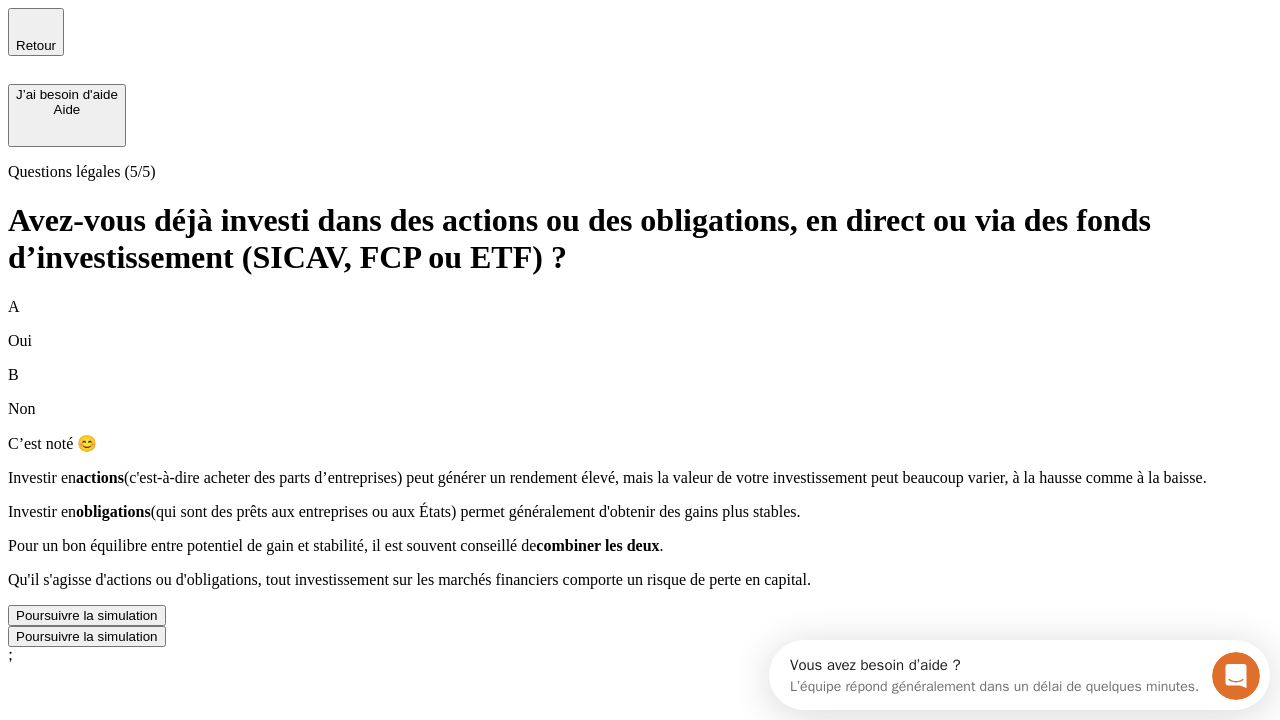 click on "Poursuivre la simulation" at bounding box center [87, 615] 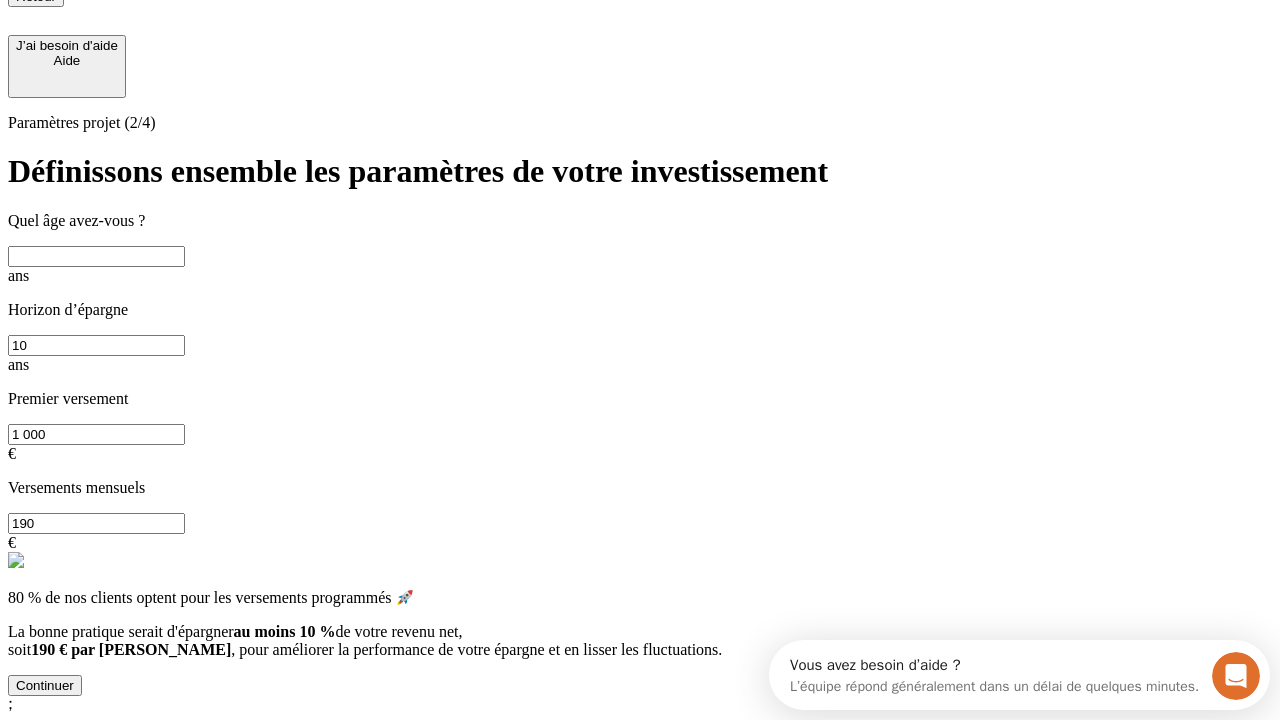 scroll, scrollTop: 30, scrollLeft: 0, axis: vertical 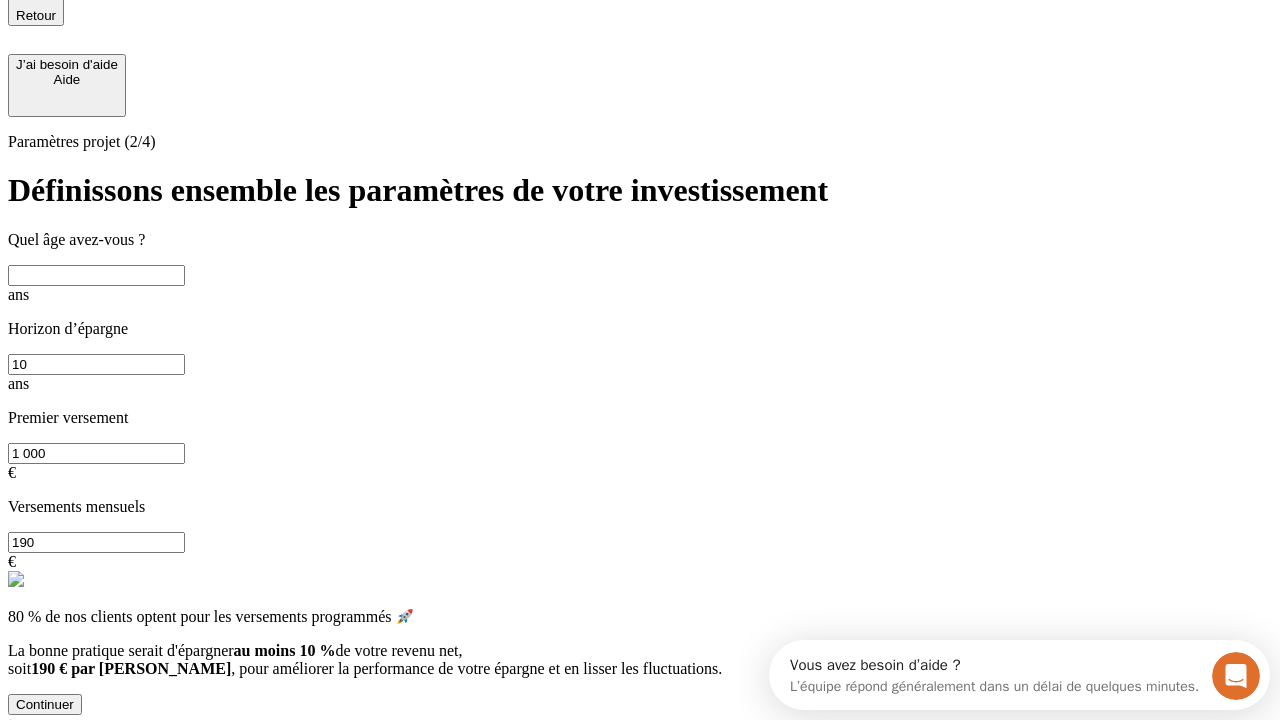 click at bounding box center (96, 275) 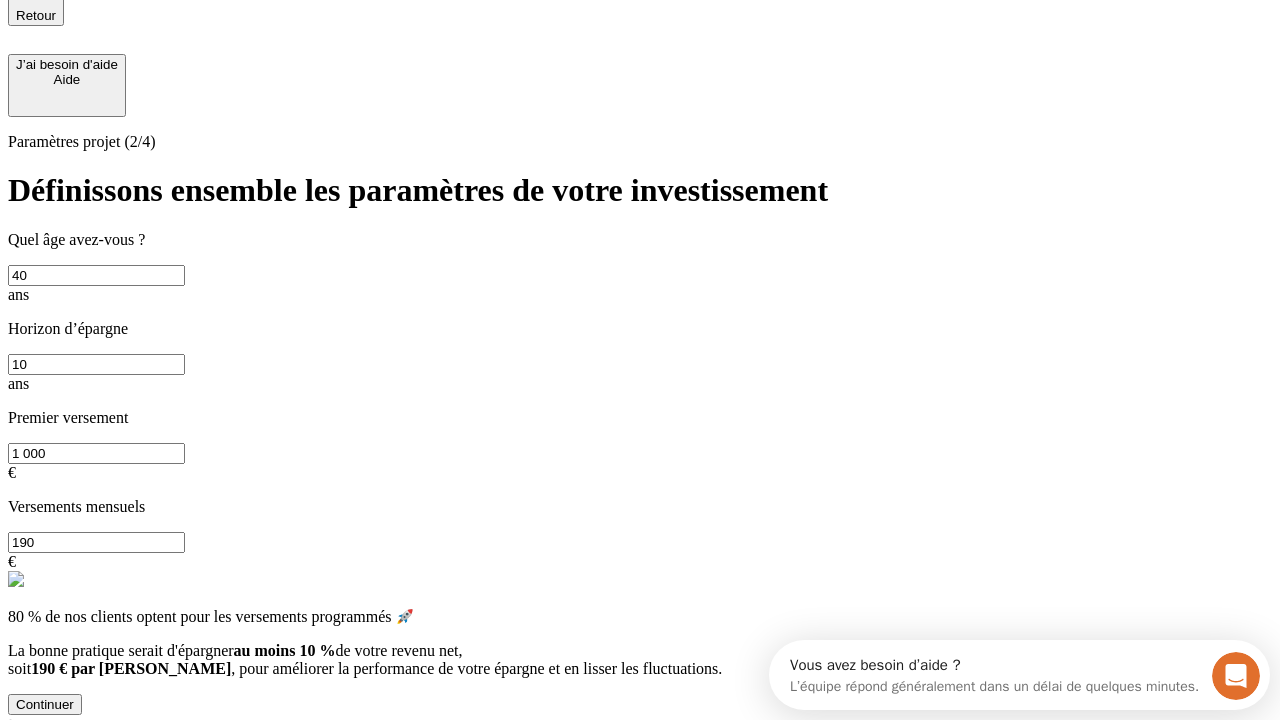 type on "40" 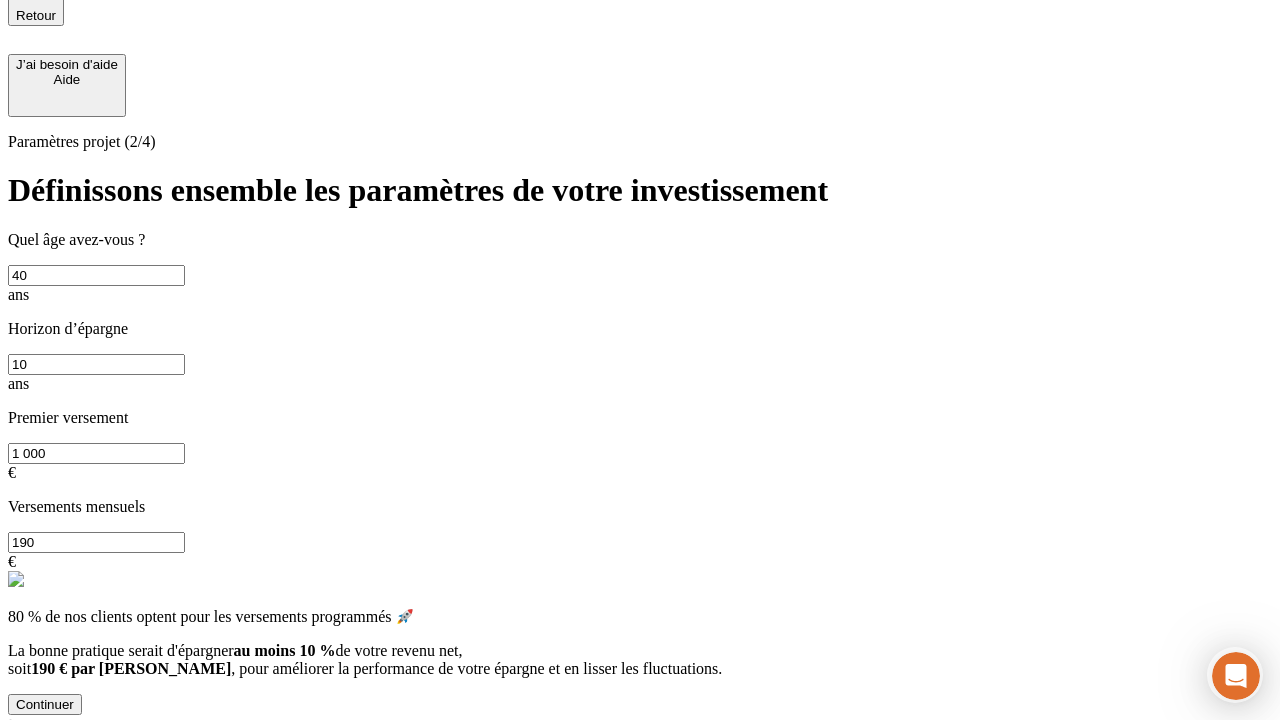 click on "1 000" at bounding box center (96, 453) 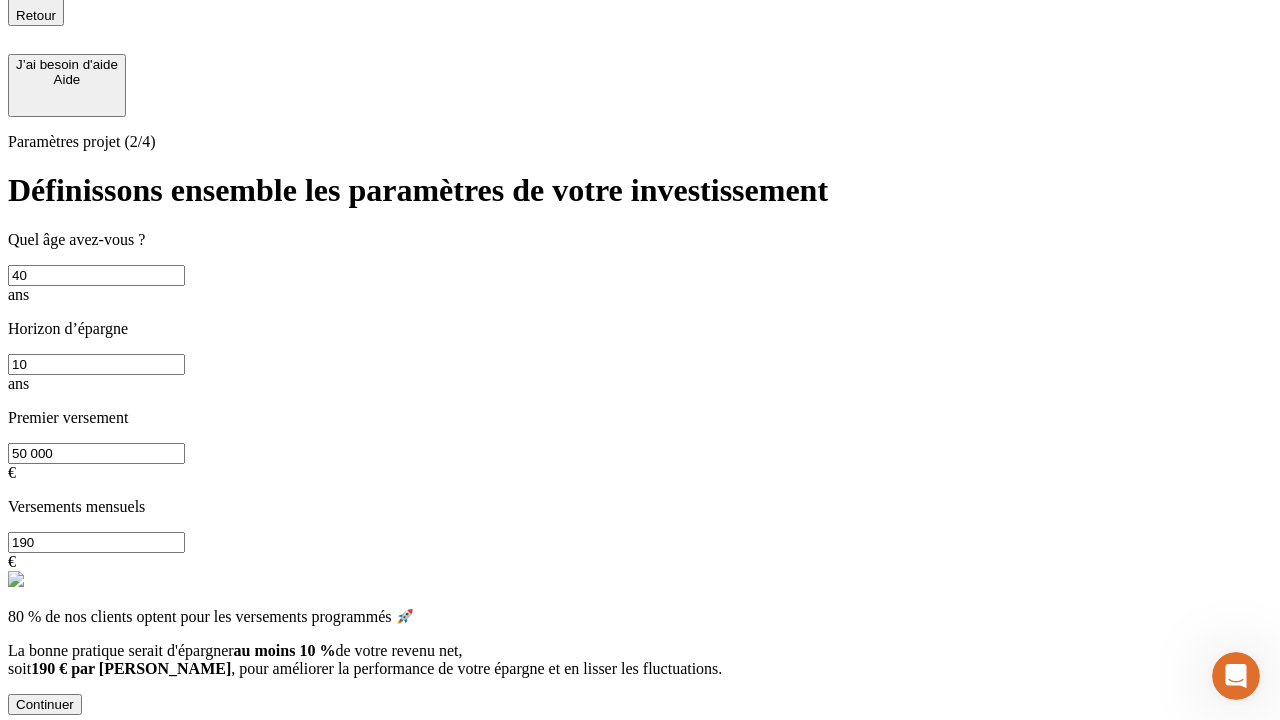 scroll, scrollTop: 12, scrollLeft: 0, axis: vertical 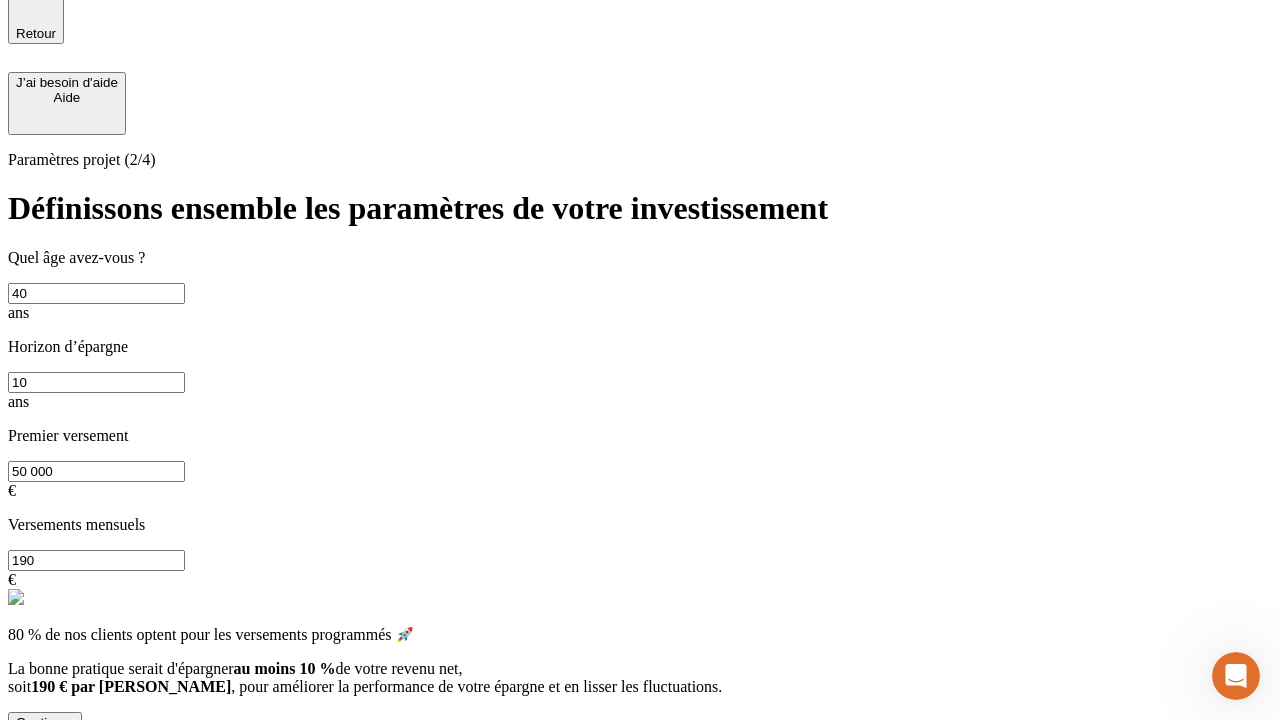 type on "50 000" 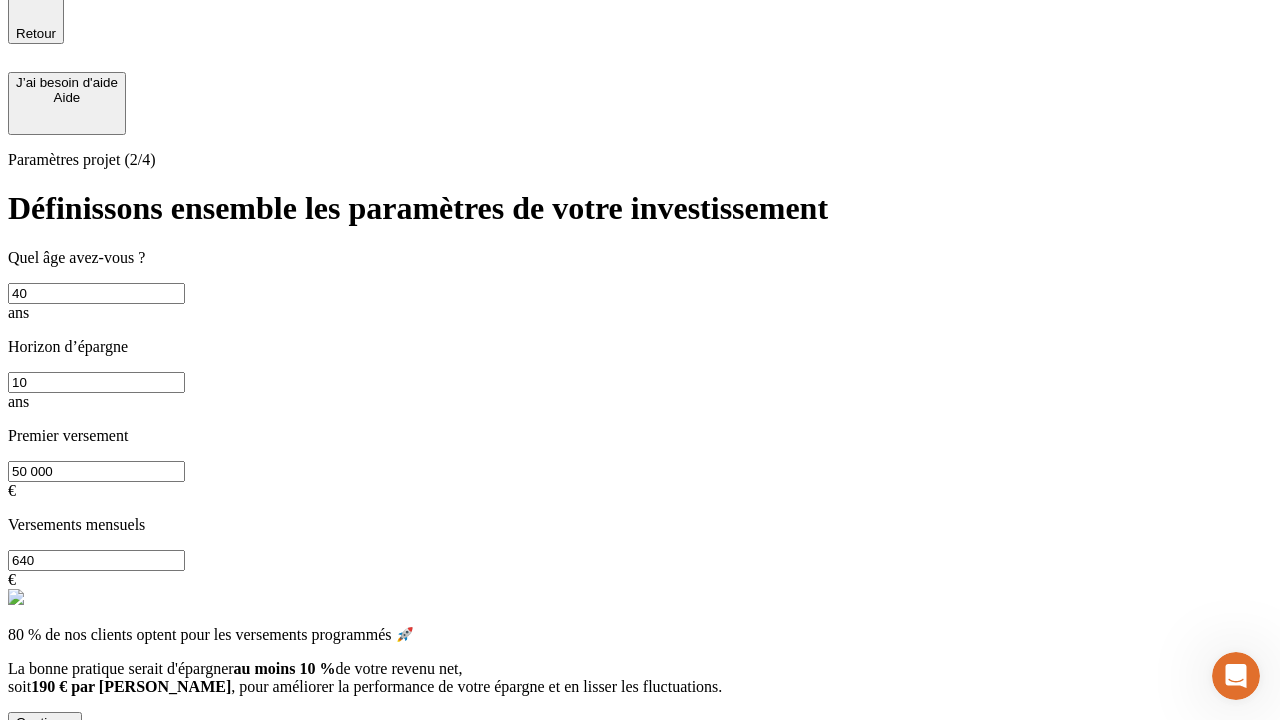 type on "640" 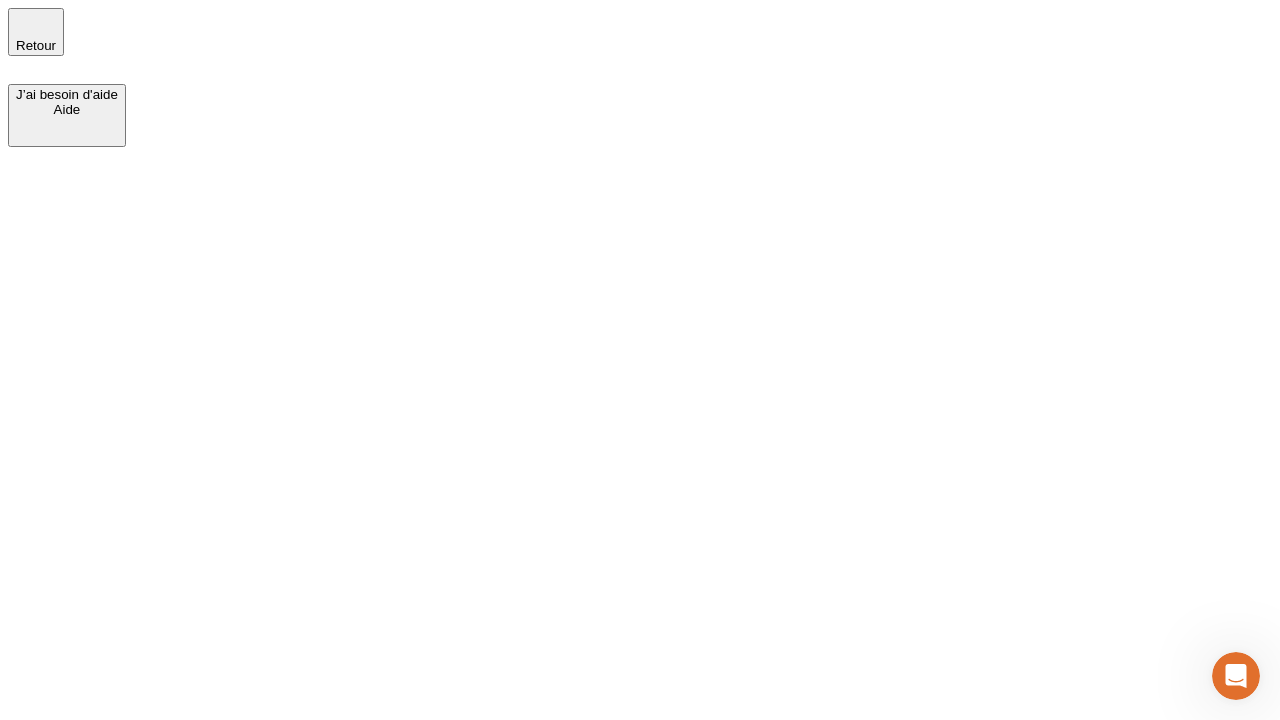 scroll, scrollTop: 0, scrollLeft: 0, axis: both 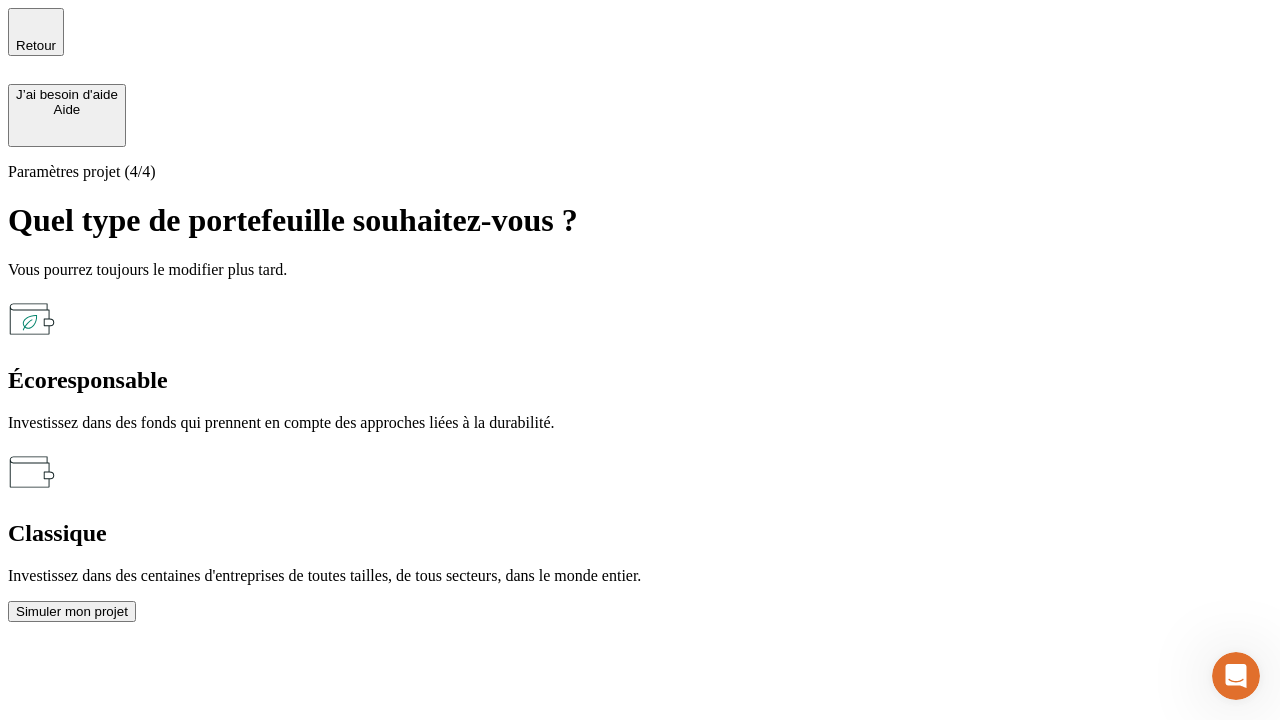 click on "Écoresponsable" at bounding box center (640, 380) 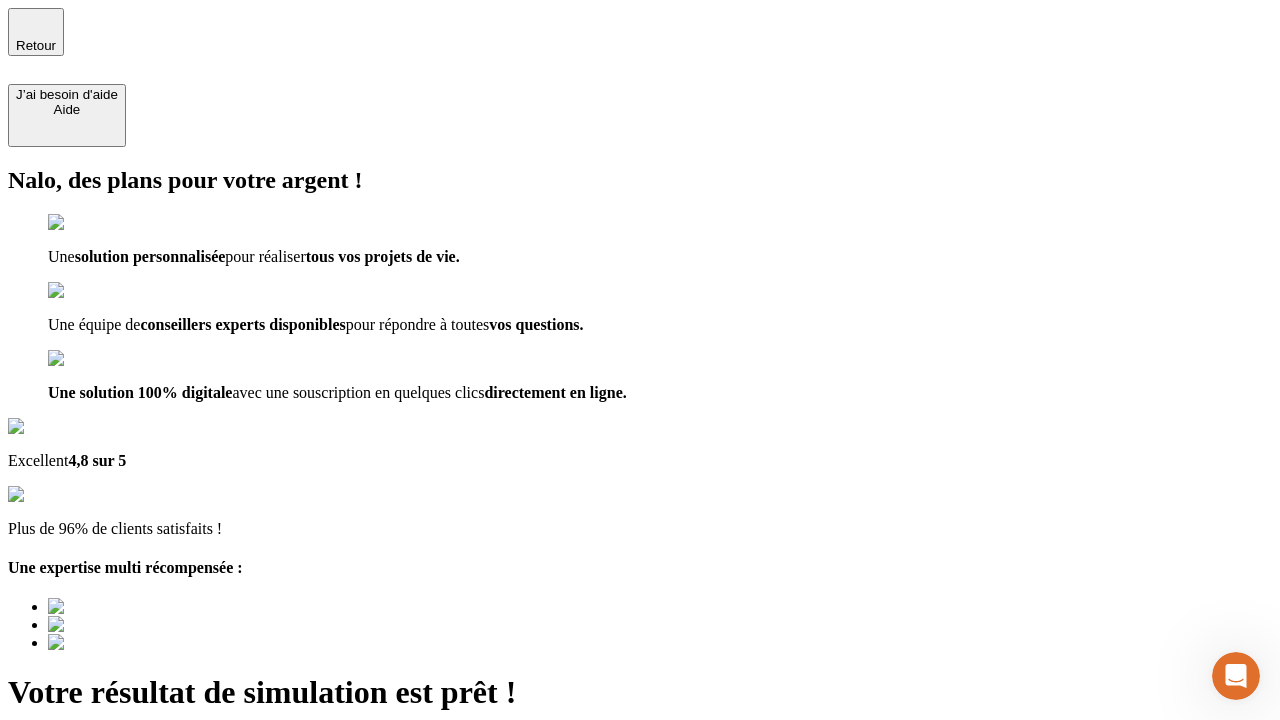 click on "Découvrir ma simulation" at bounding box center (87, 797) 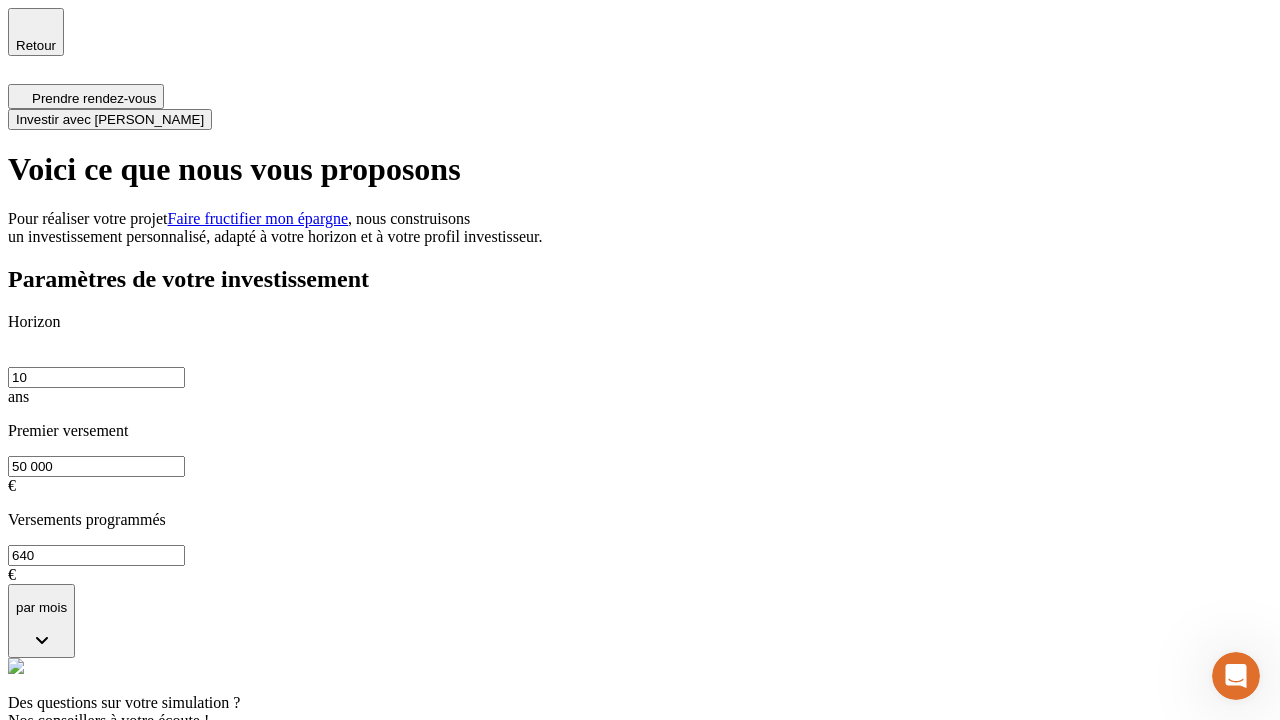 click on "Investir avec [PERSON_NAME]" at bounding box center [110, 119] 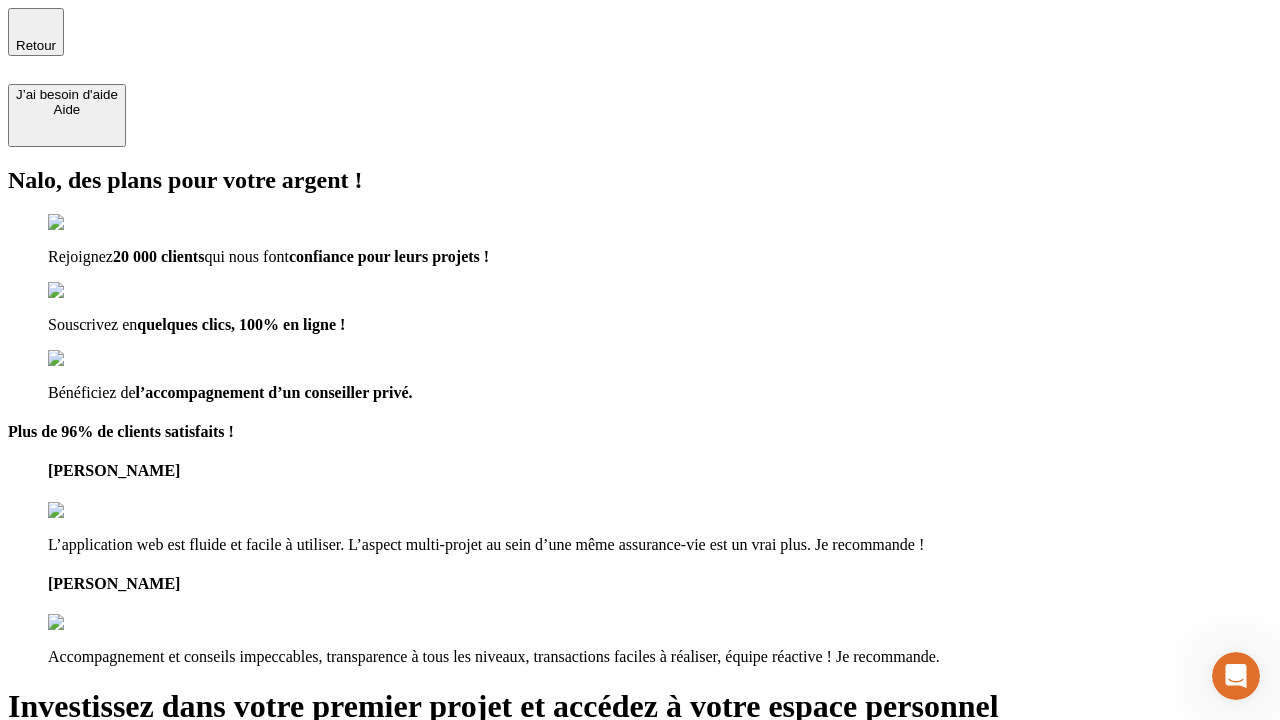 type on "[EMAIL_ADDRESS][DOMAIN_NAME]" 